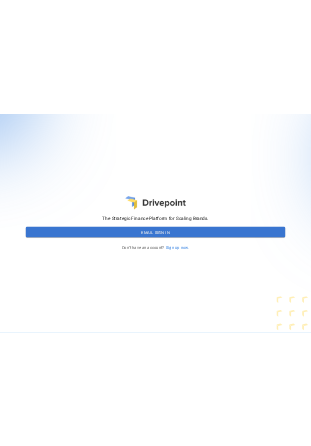 scroll, scrollTop: 0, scrollLeft: 0, axis: both 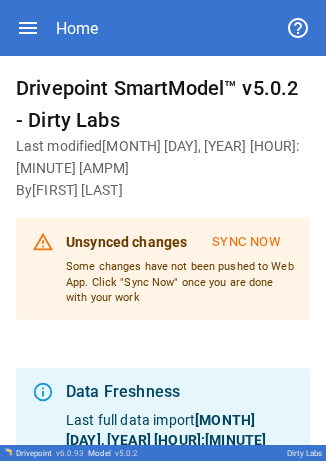 click on "Home" at bounding box center (163, 28) 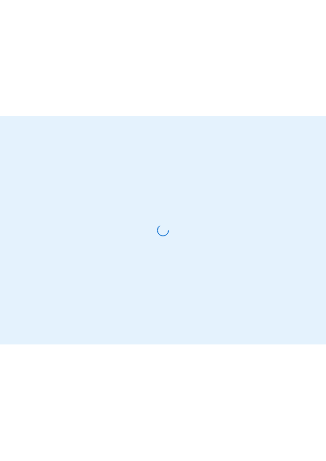scroll, scrollTop: 0, scrollLeft: 0, axis: both 